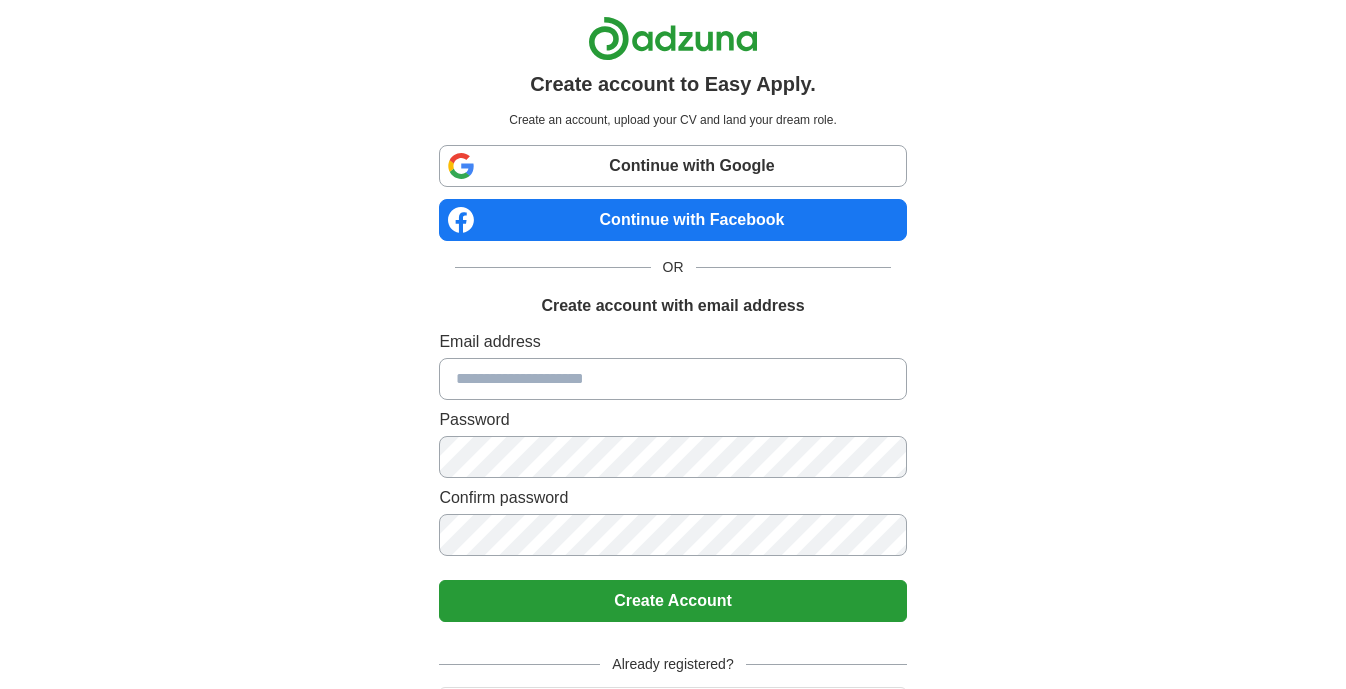 scroll, scrollTop: 0, scrollLeft: 0, axis: both 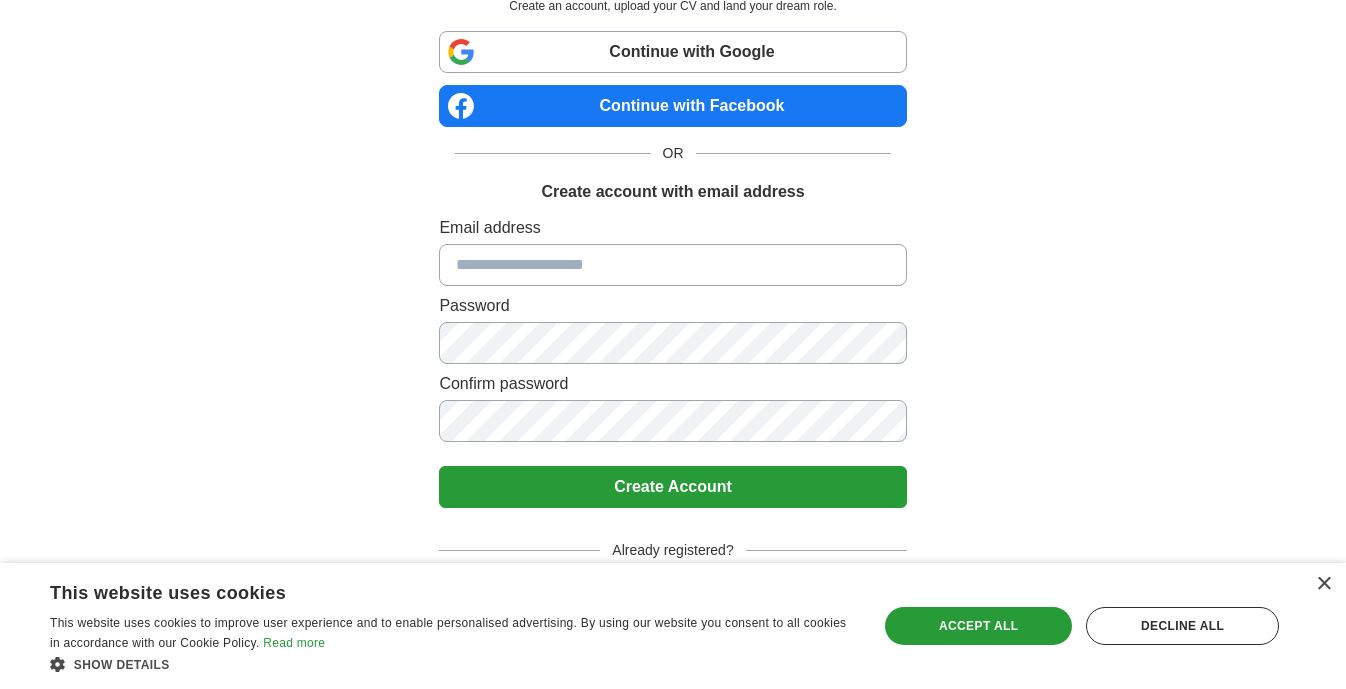 click at bounding box center [672, 265] 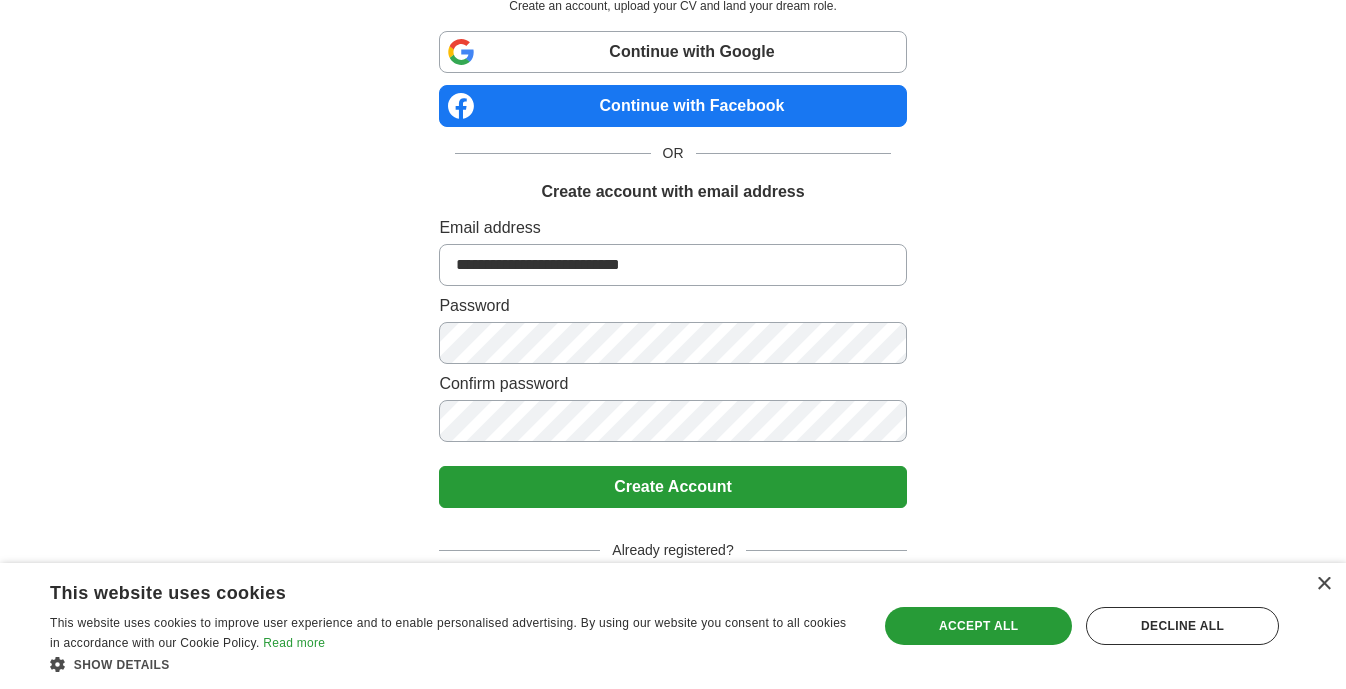 type on "**********" 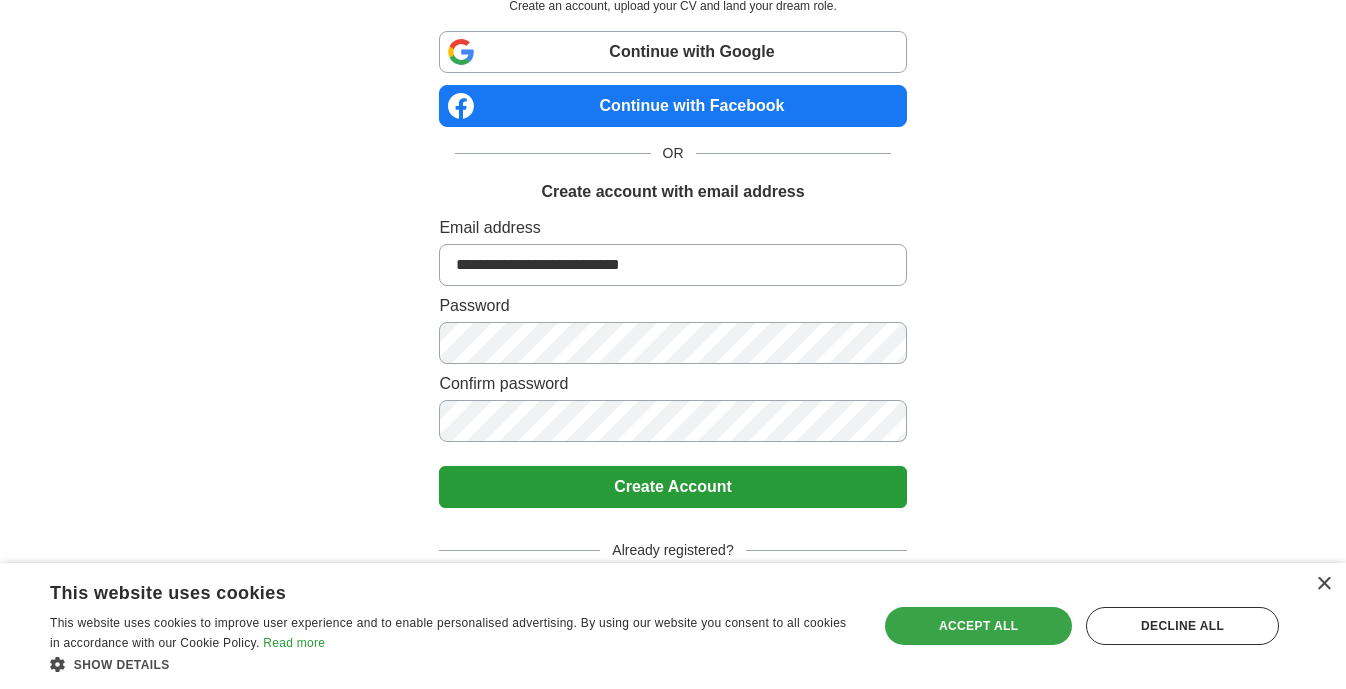 scroll, scrollTop: 114, scrollLeft: 0, axis: vertical 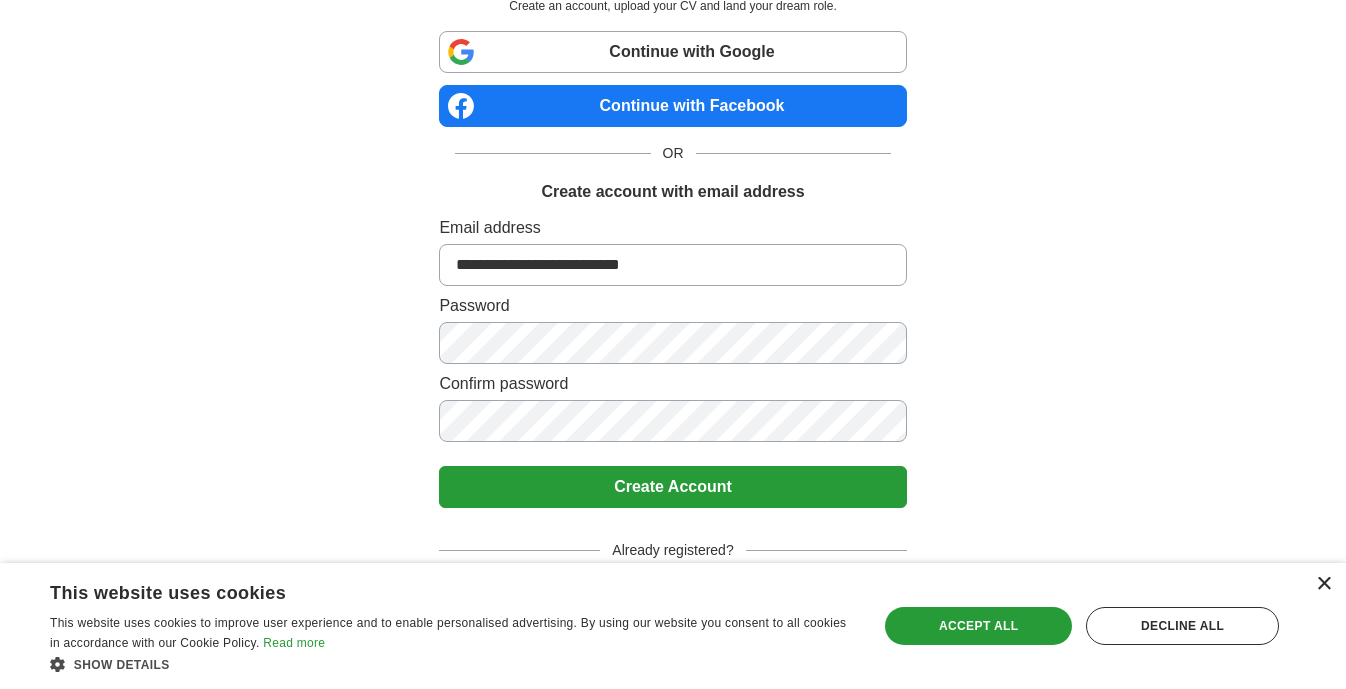 click on "×" at bounding box center (1323, 584) 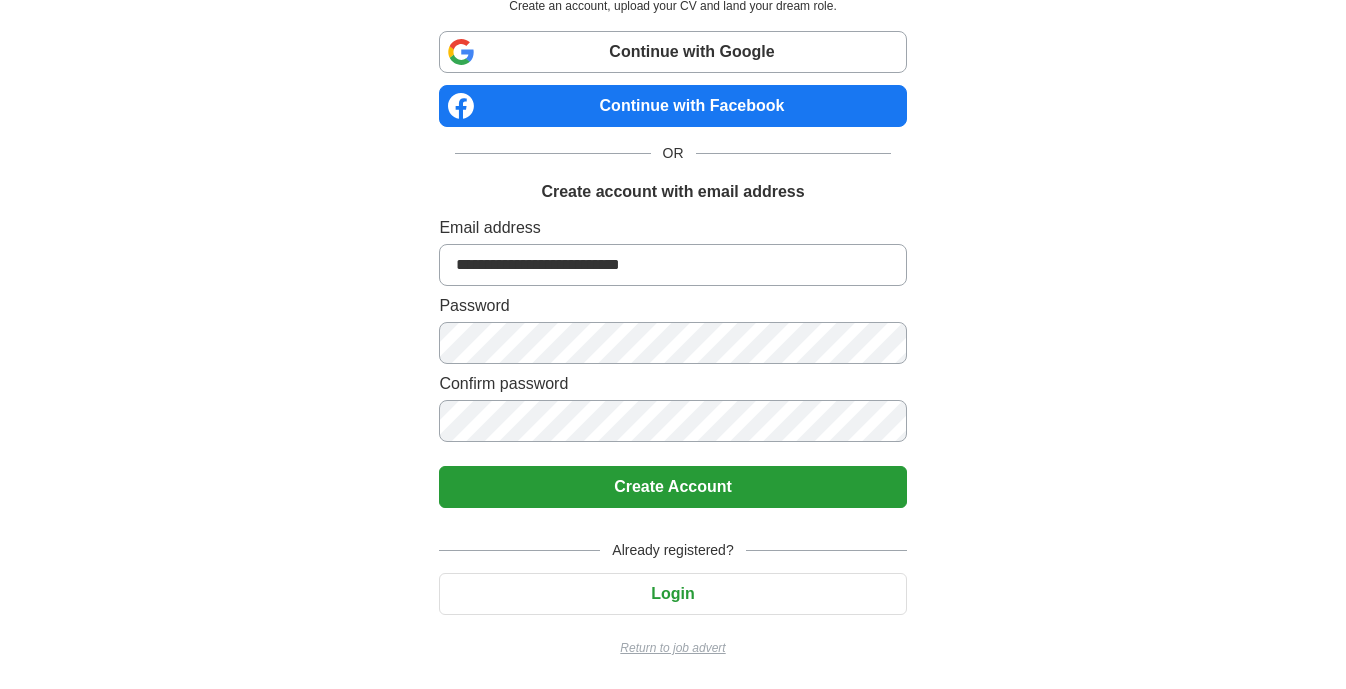 click on "Create Account" at bounding box center [672, 487] 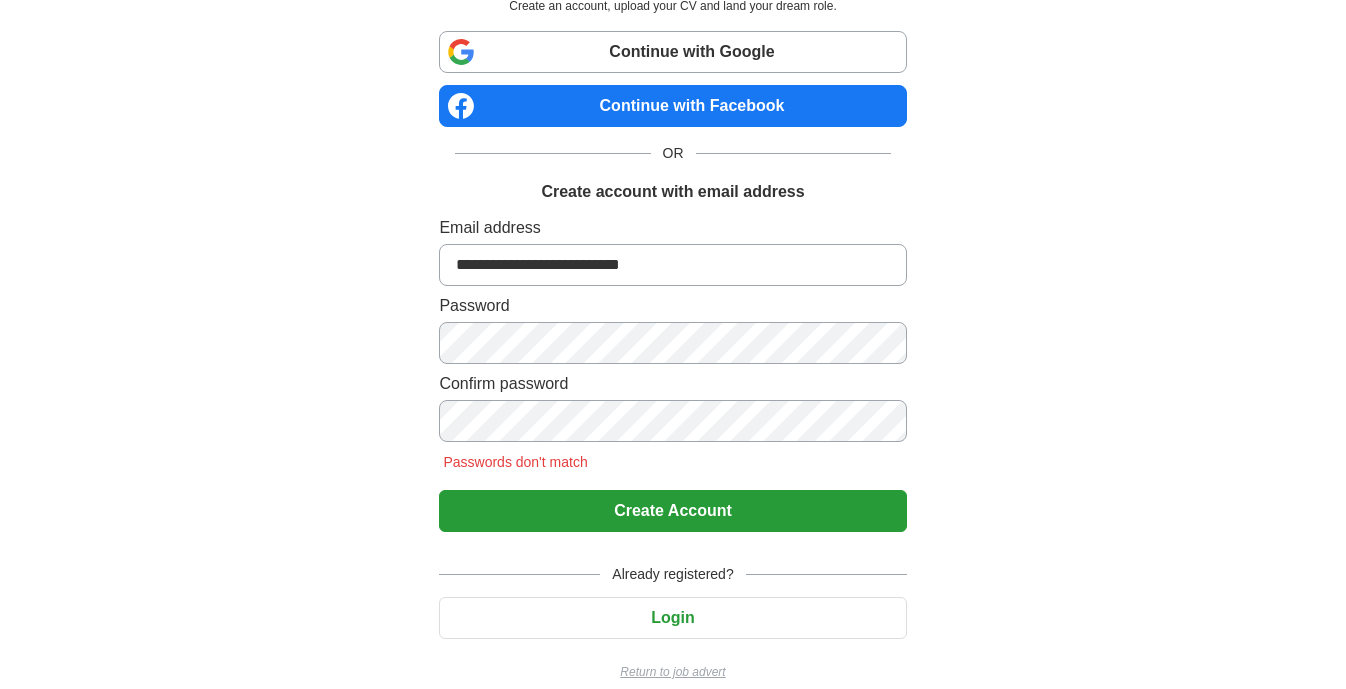 click on "**********" at bounding box center [673, 299] 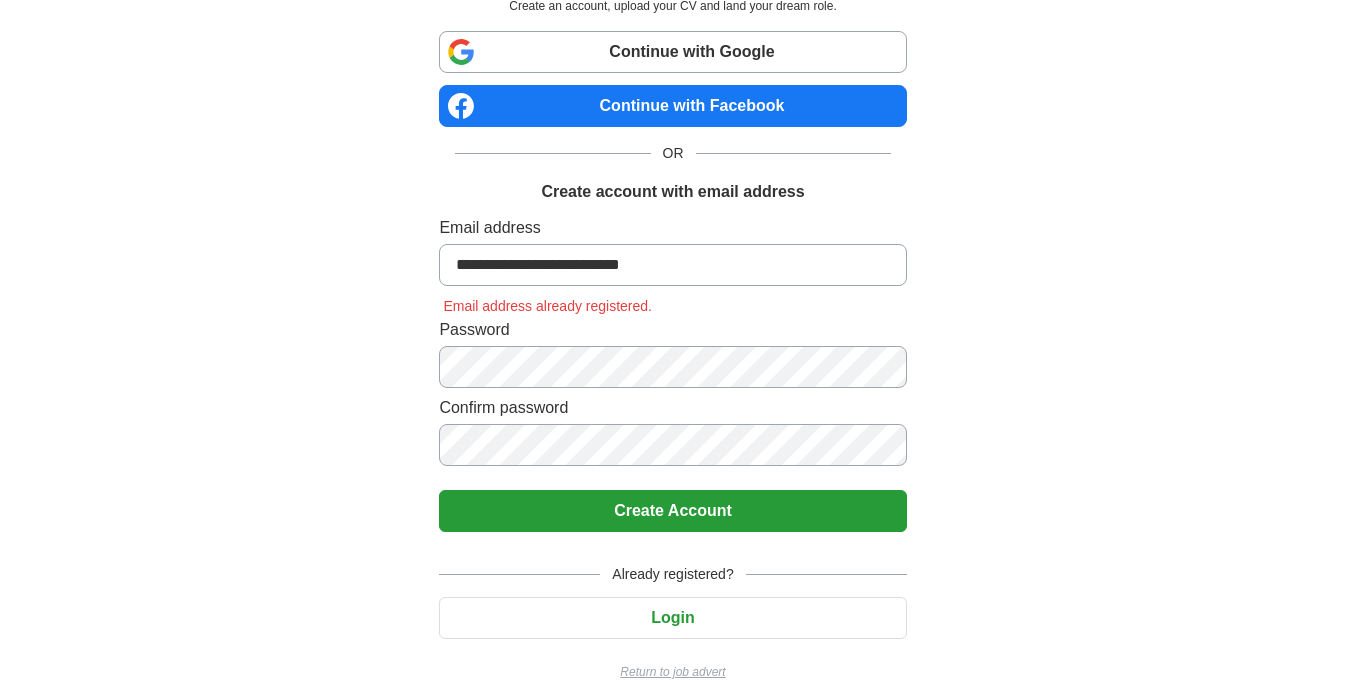 click on "Create Account" at bounding box center (672, 511) 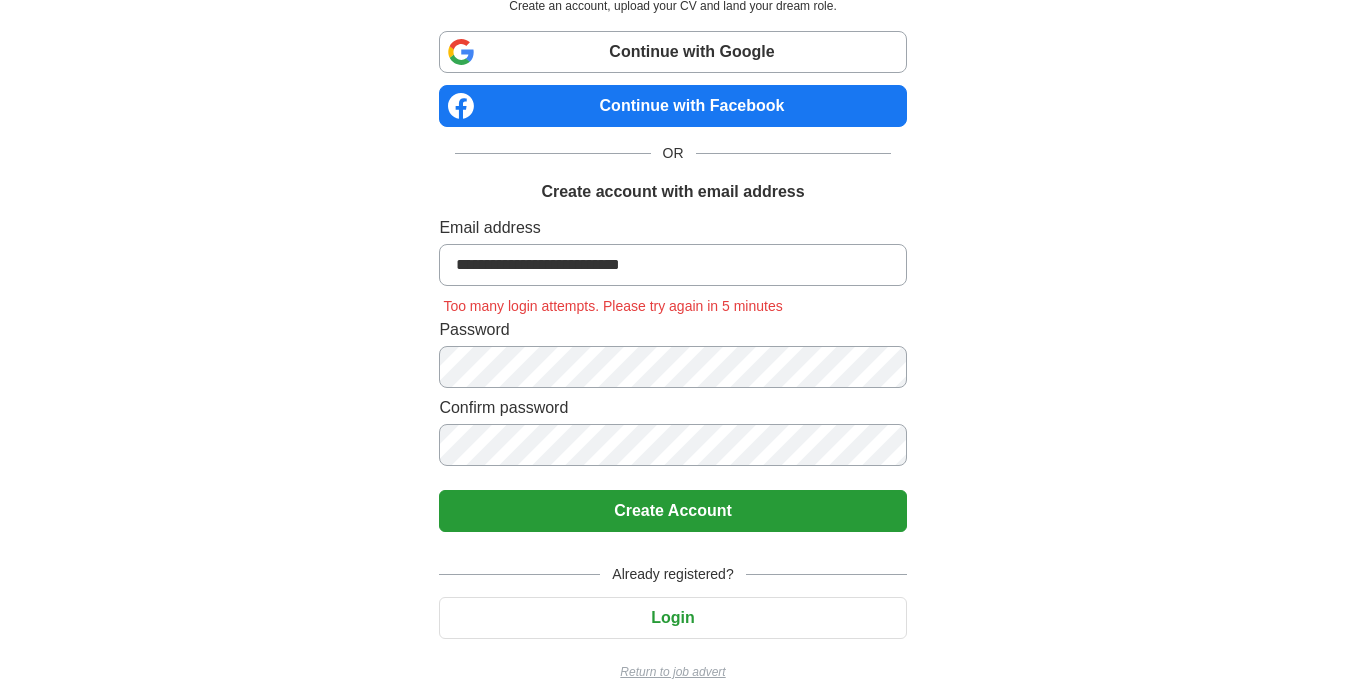 click on "Login" at bounding box center [672, 618] 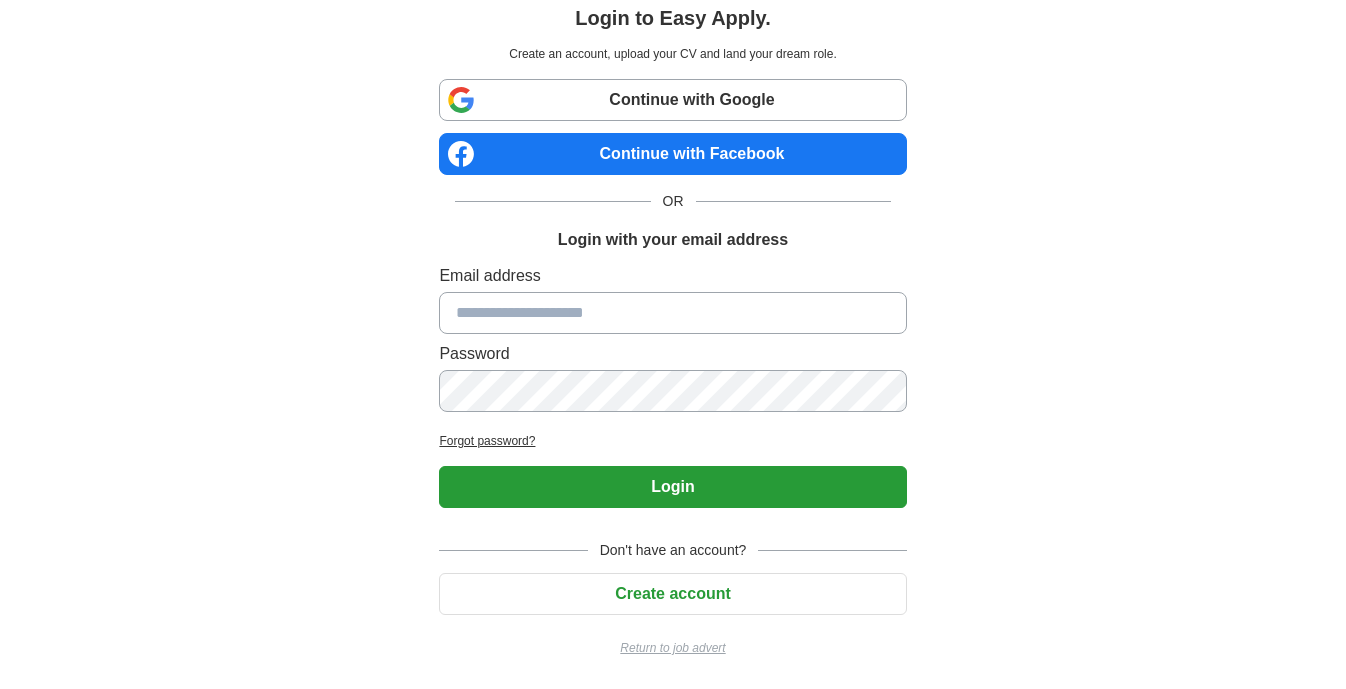 click at bounding box center (672, 313) 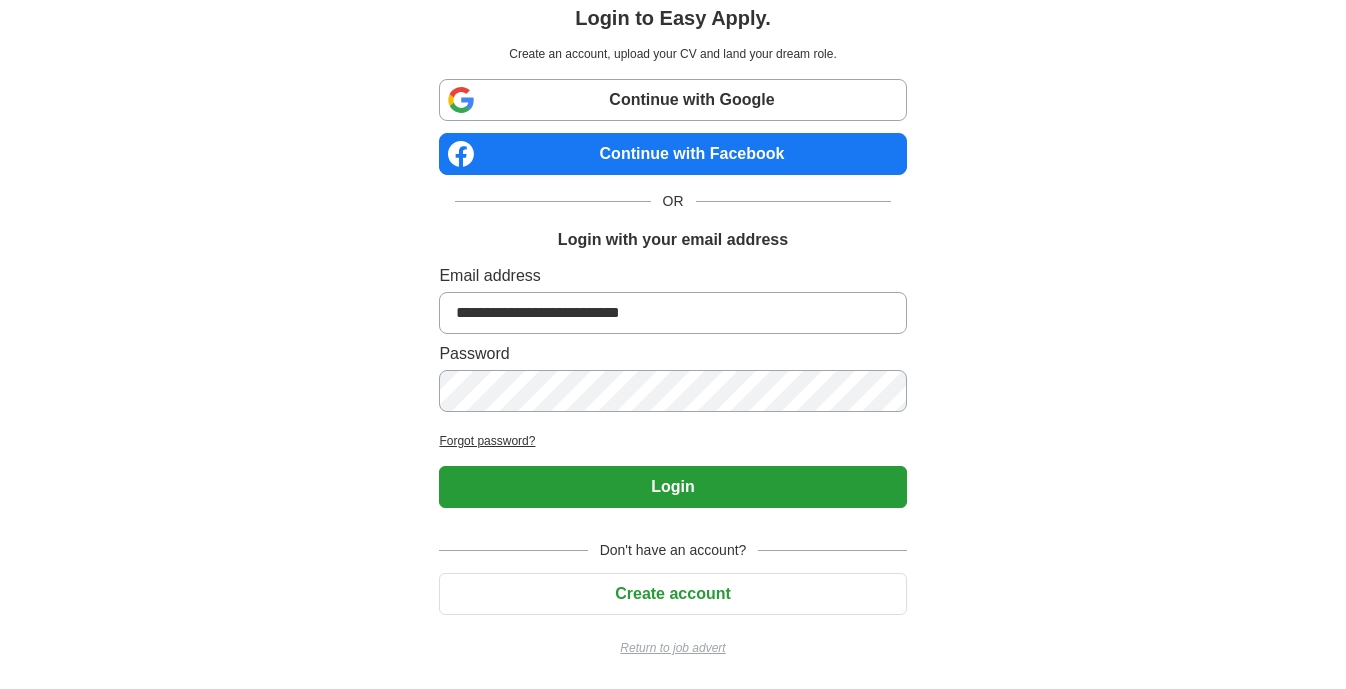 type on "**********" 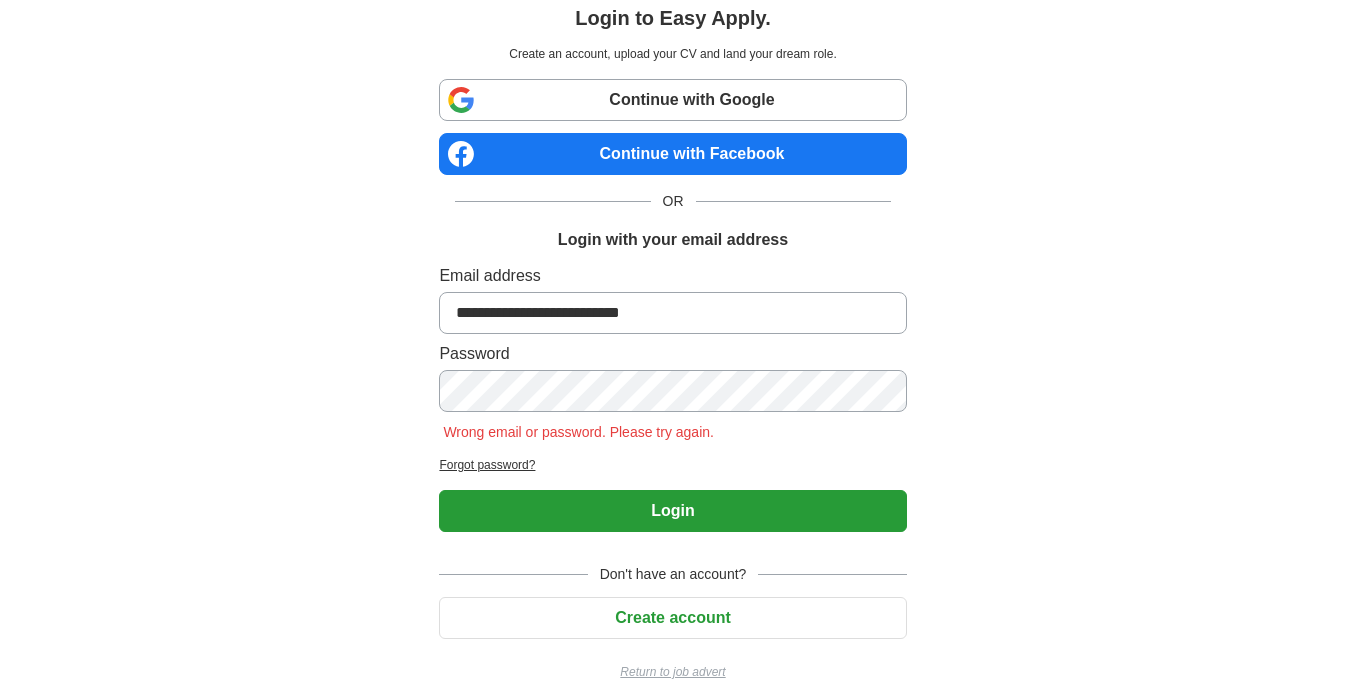 click on "Create account" at bounding box center [672, 618] 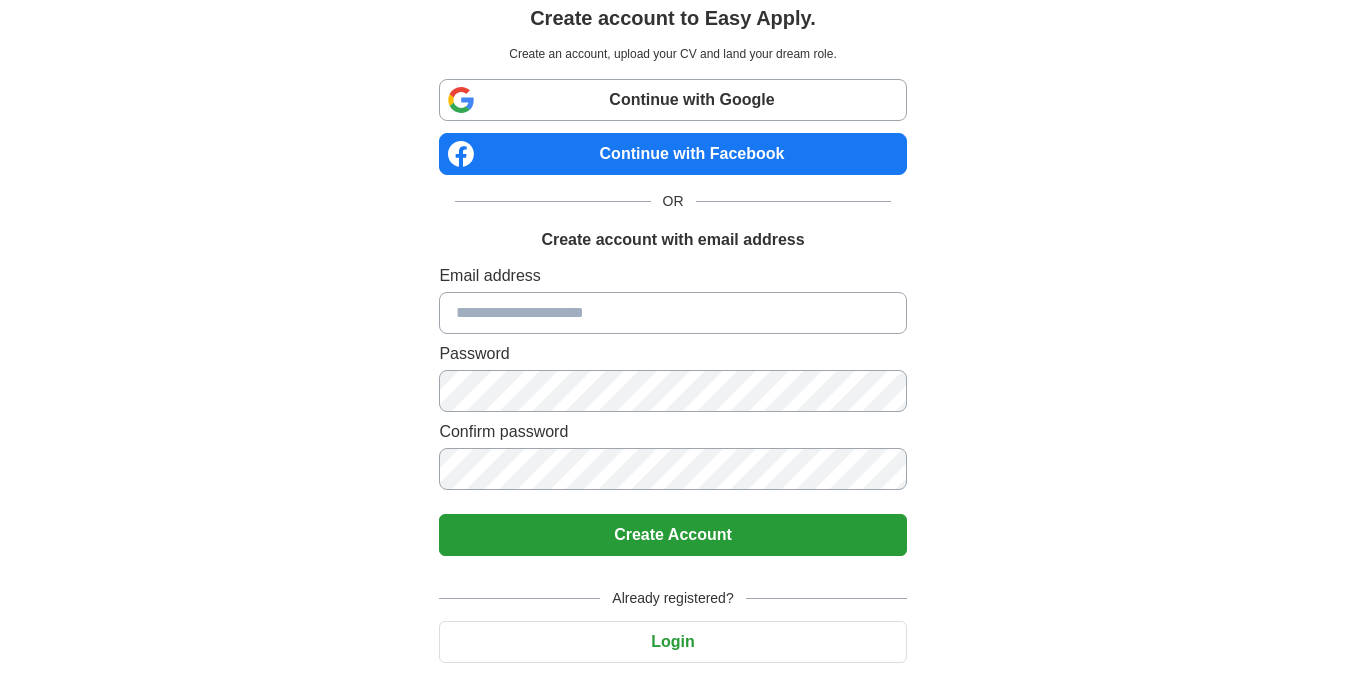 click at bounding box center [672, 313] 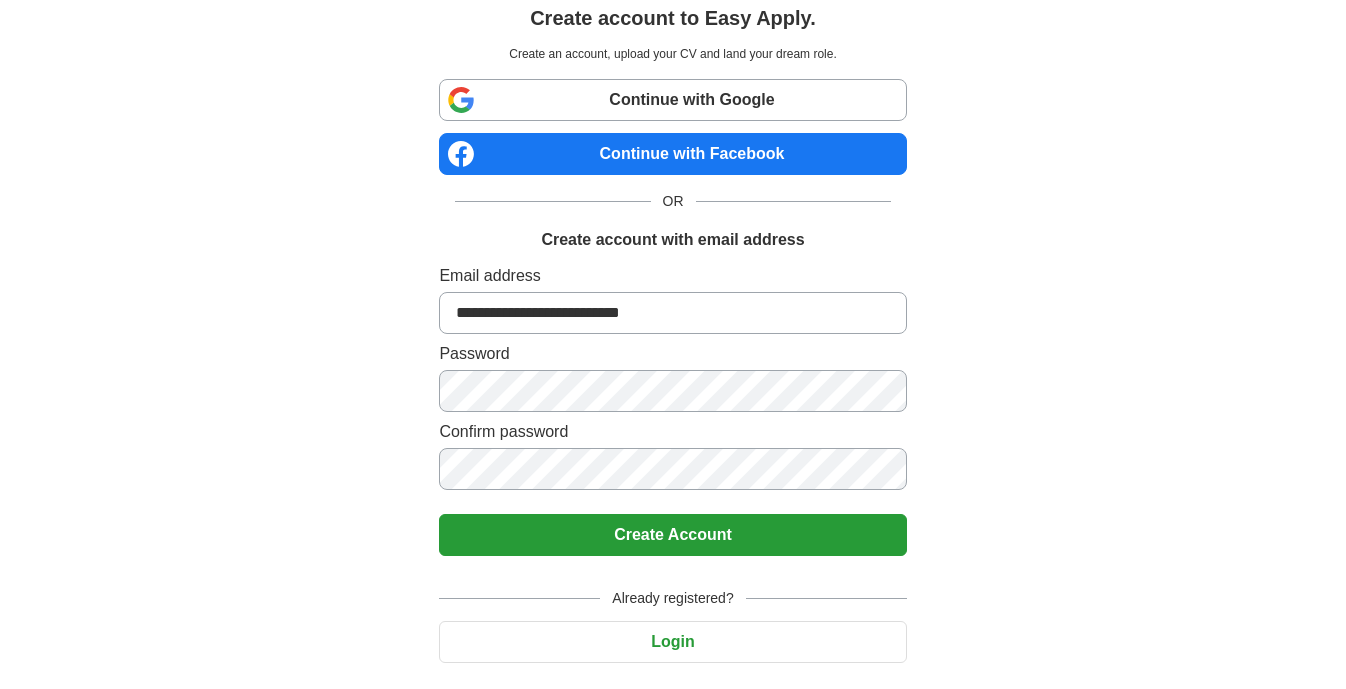 type on "**********" 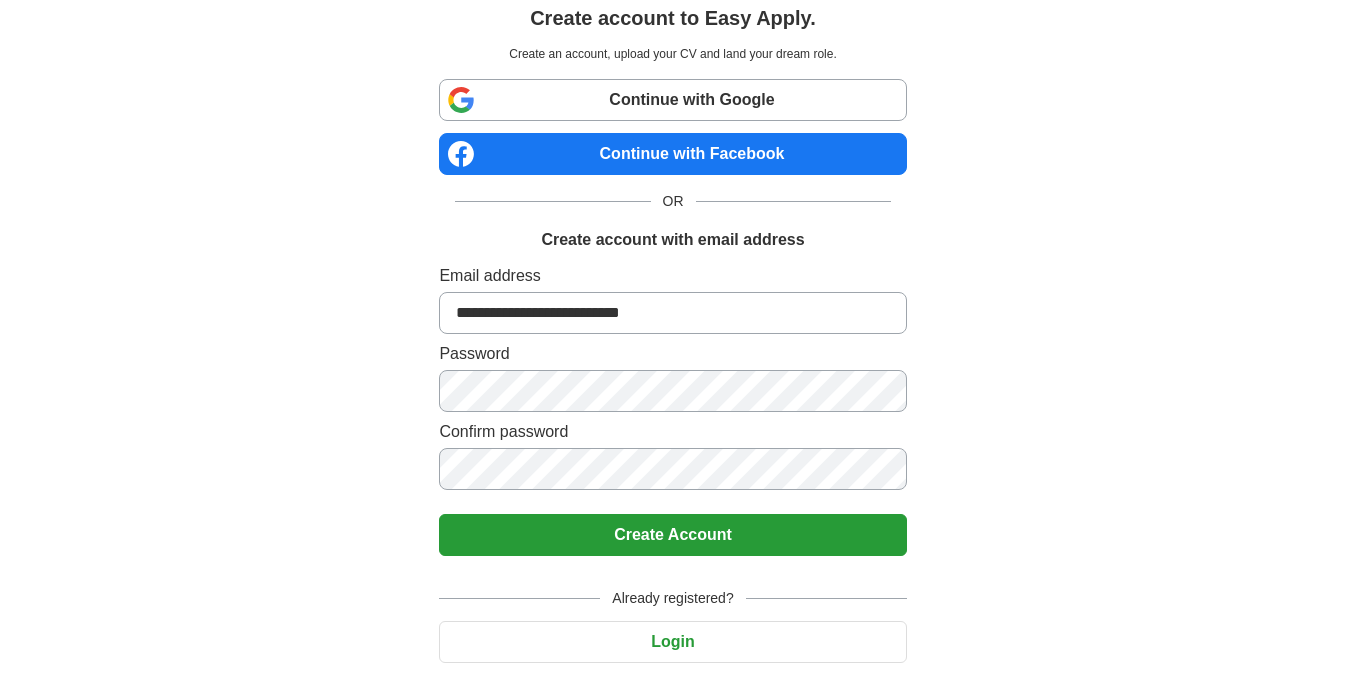 click on "Create Account" at bounding box center [672, 535] 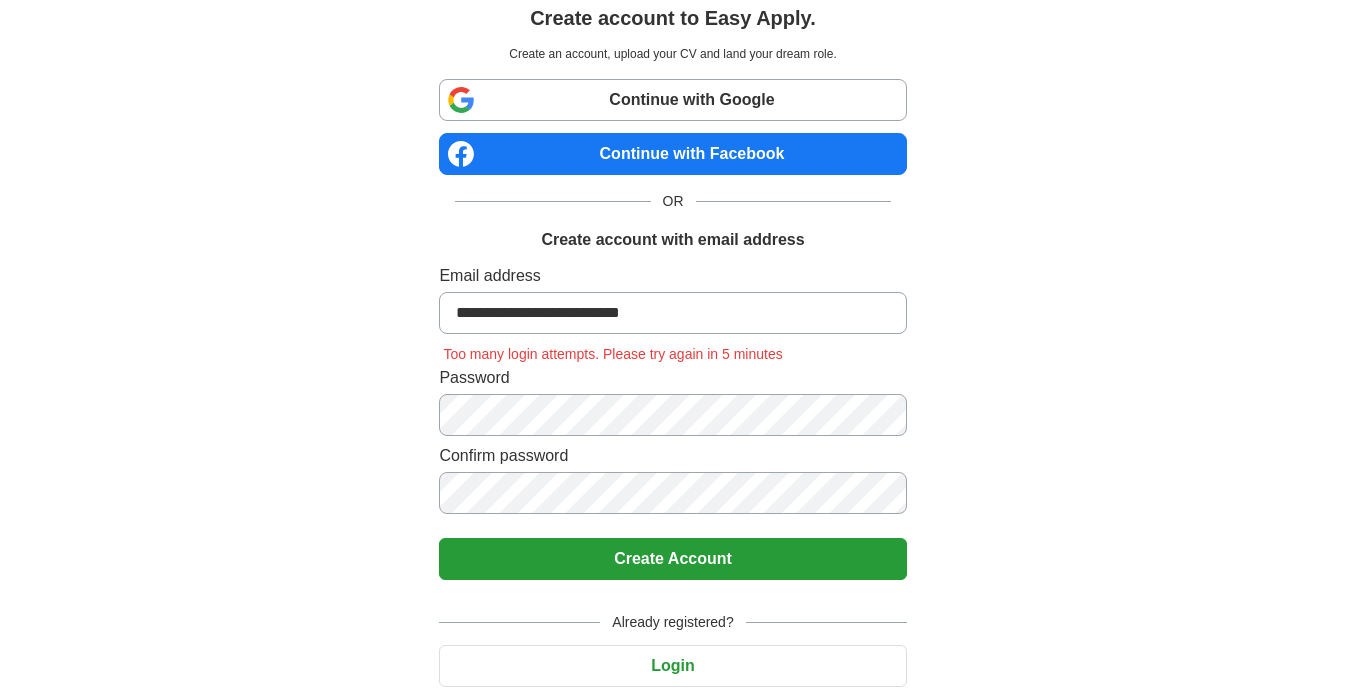 click on "Create Account" at bounding box center [672, 559] 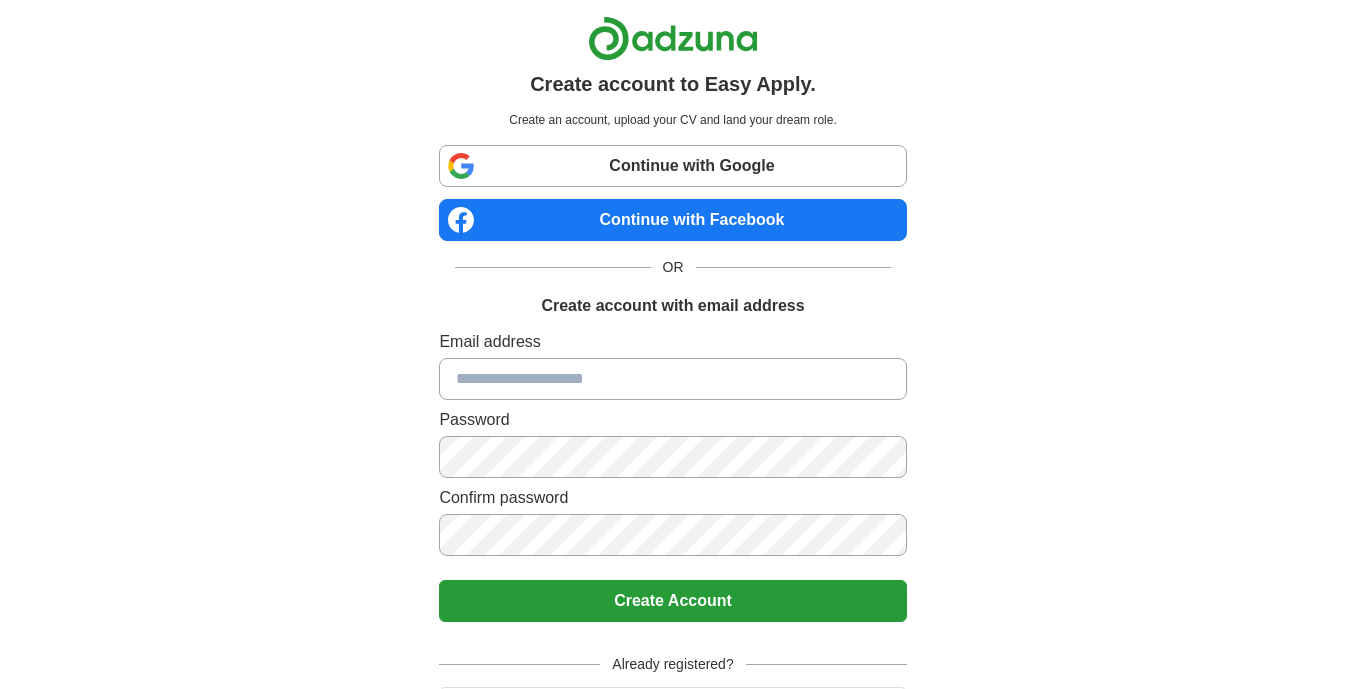 scroll, scrollTop: 66, scrollLeft: 0, axis: vertical 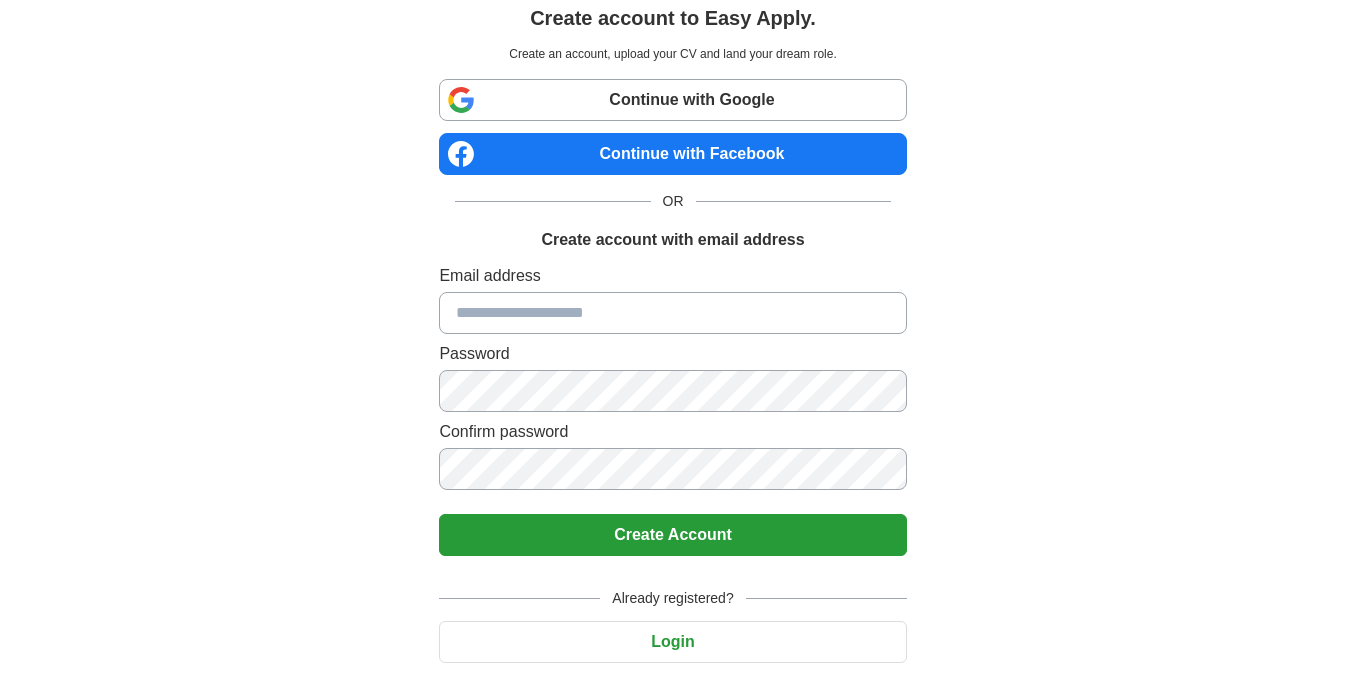click at bounding box center (672, 313) 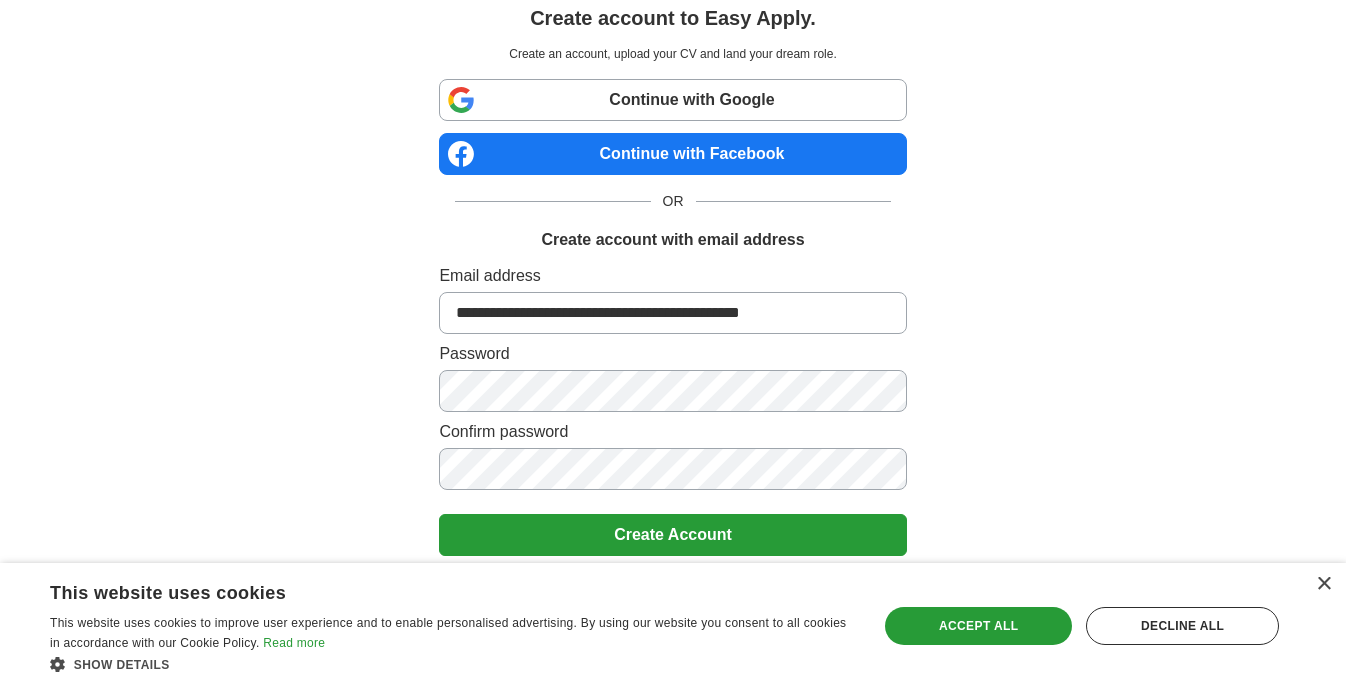 click on "[EMAIL]" at bounding box center (672, 313) 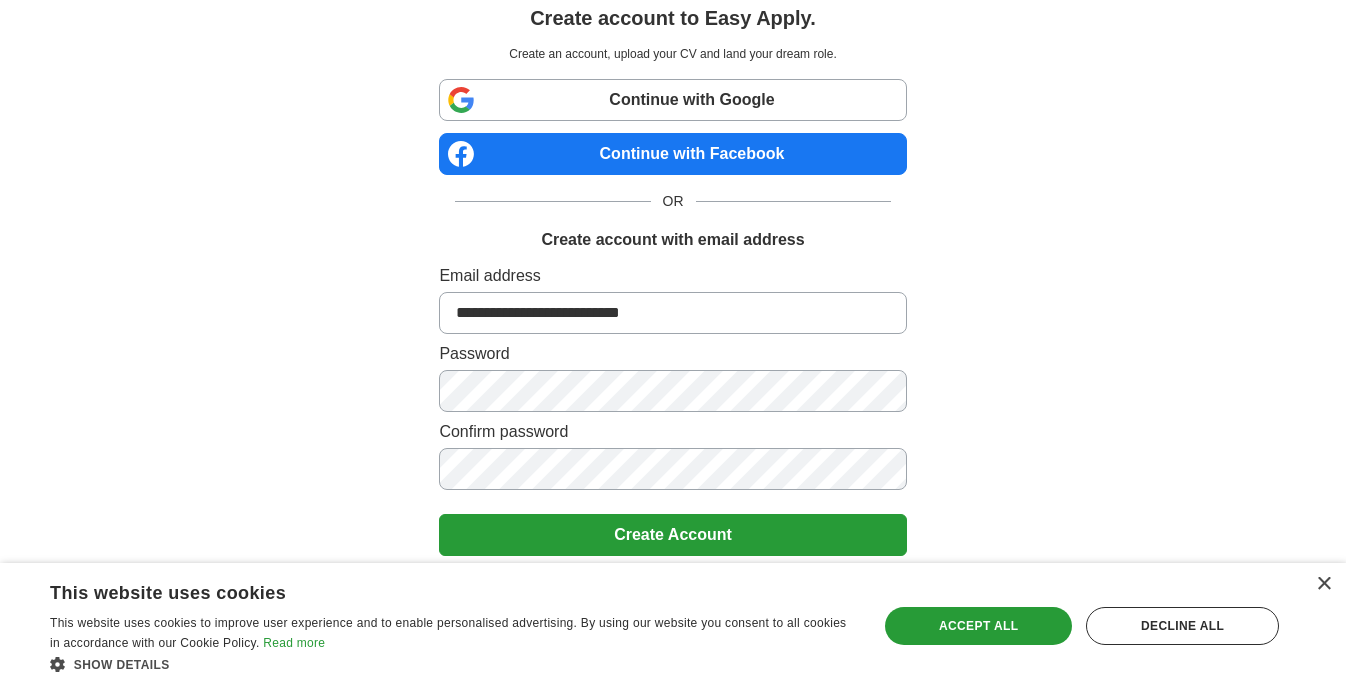 type on "**********" 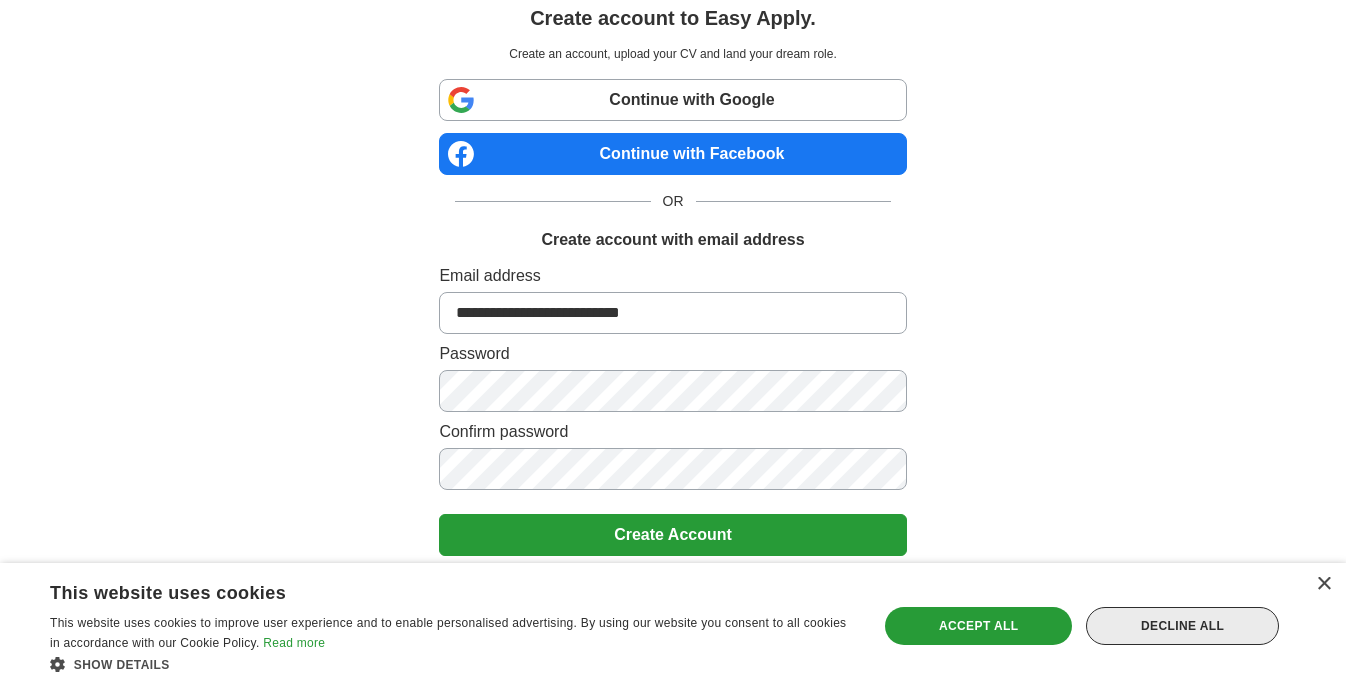 click on "Decline all" at bounding box center (1182, 626) 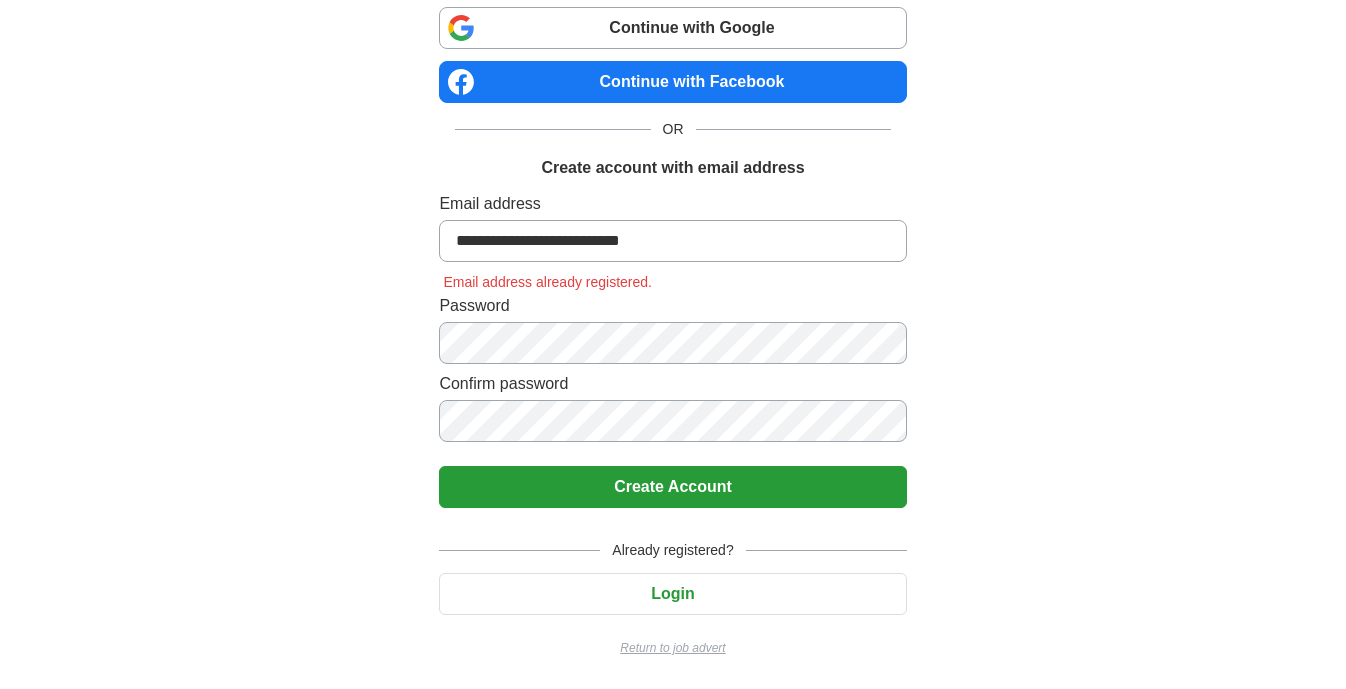 click on "Login" at bounding box center (672, 594) 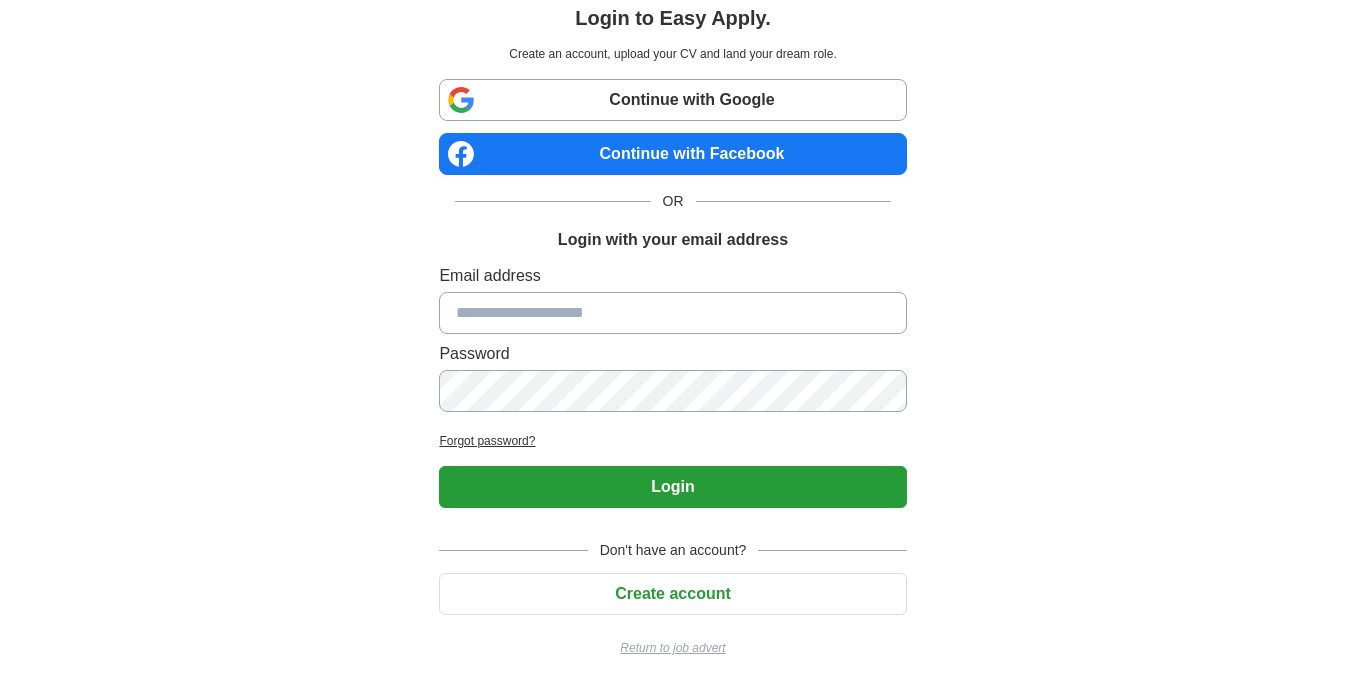 scroll, scrollTop: 66, scrollLeft: 0, axis: vertical 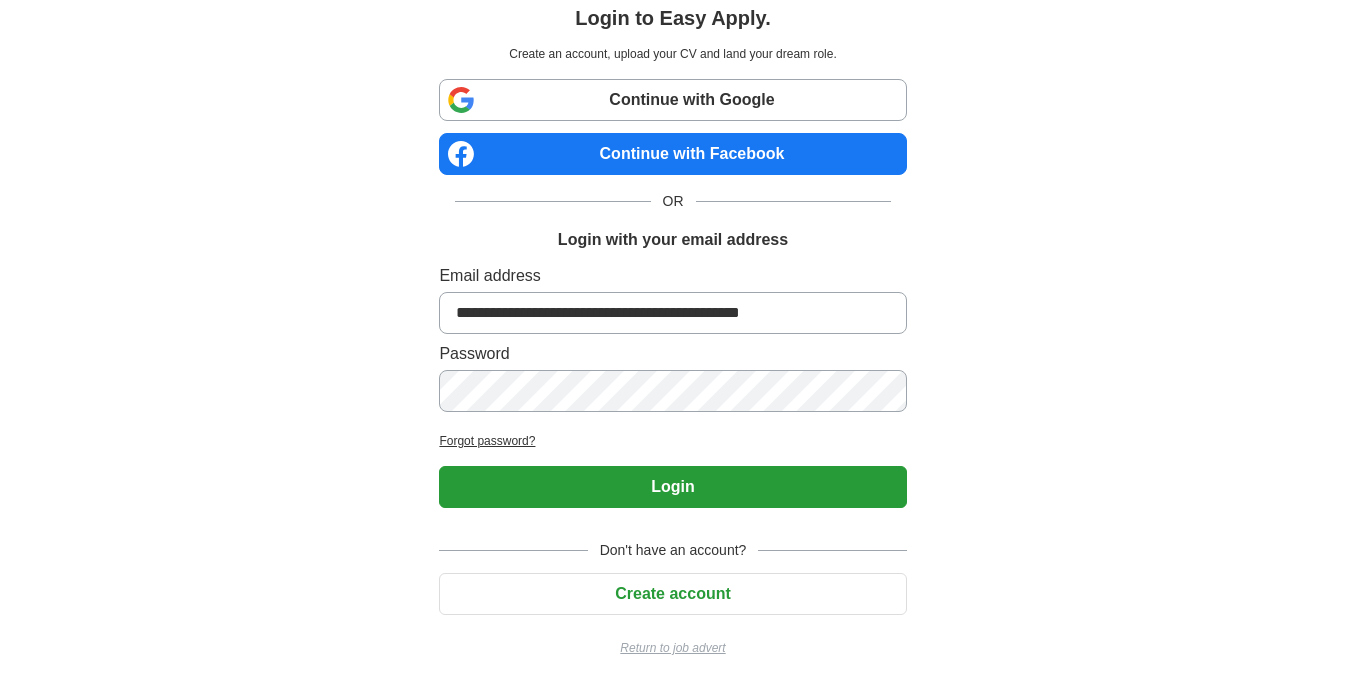 click on "[EMAIL]" at bounding box center [672, 313] 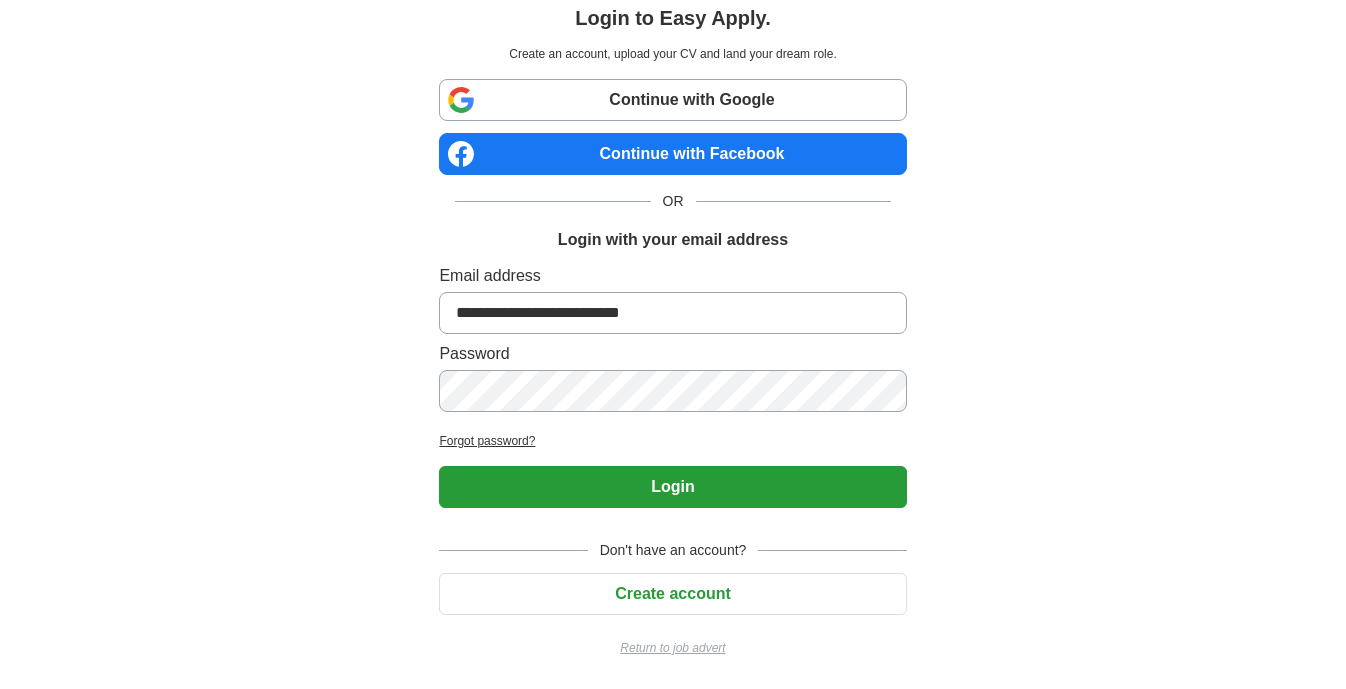 type on "**********" 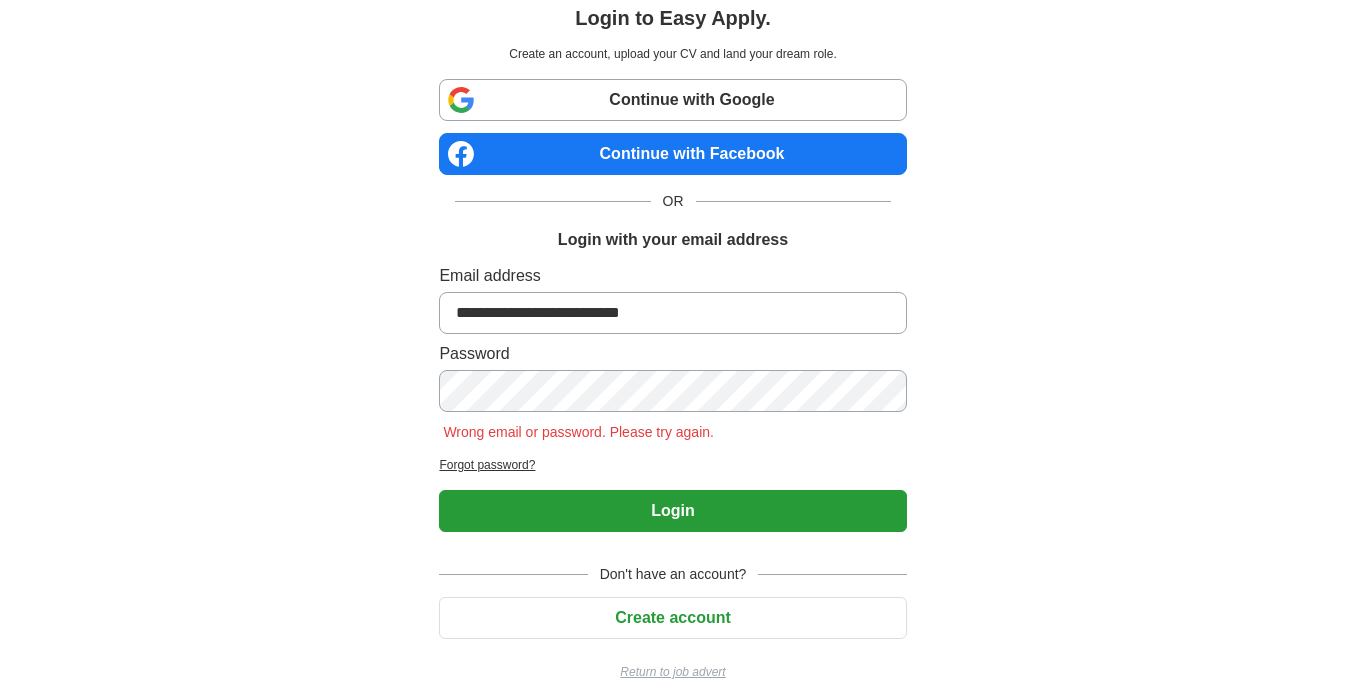 click on "Login" at bounding box center (672, 511) 